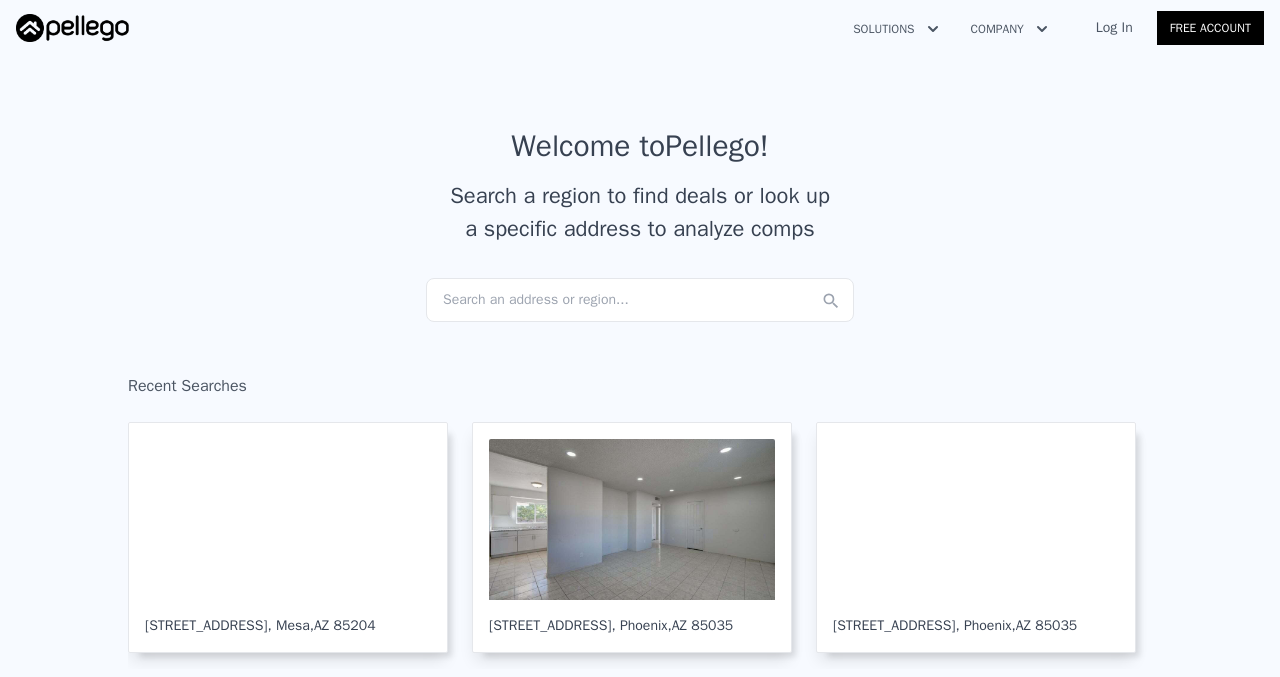 scroll, scrollTop: 0, scrollLeft: 0, axis: both 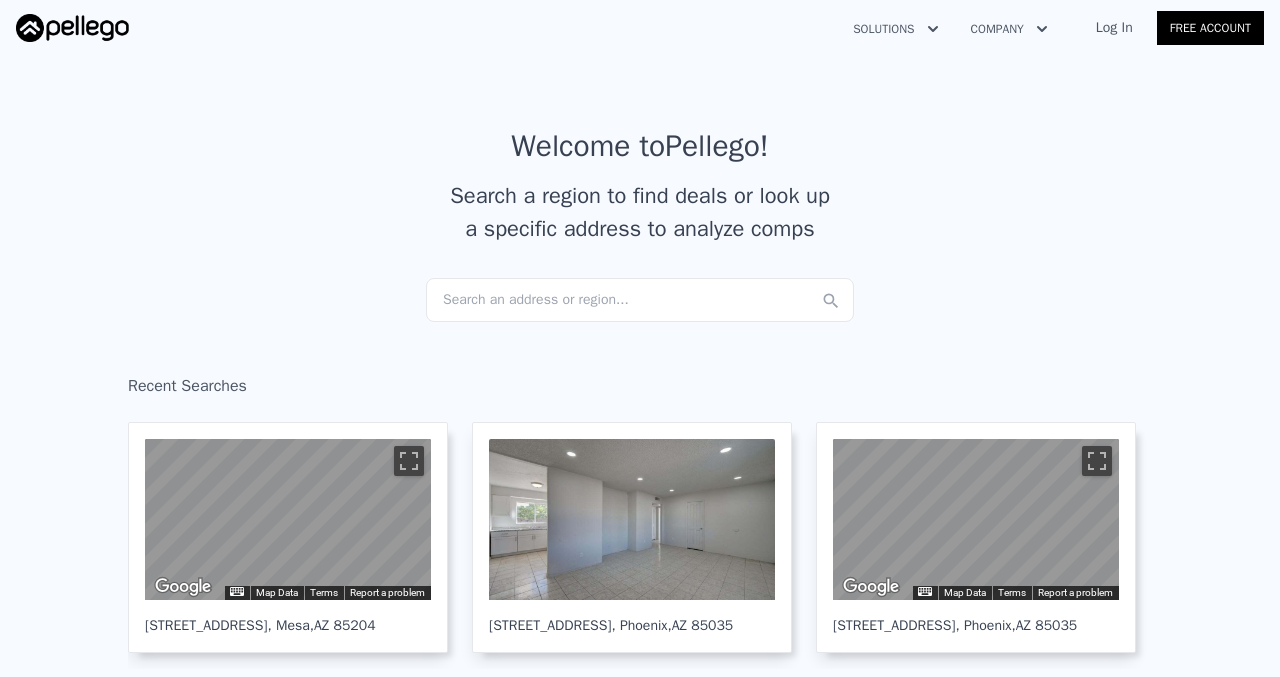click on "Search an address or region..." at bounding box center (640, 300) 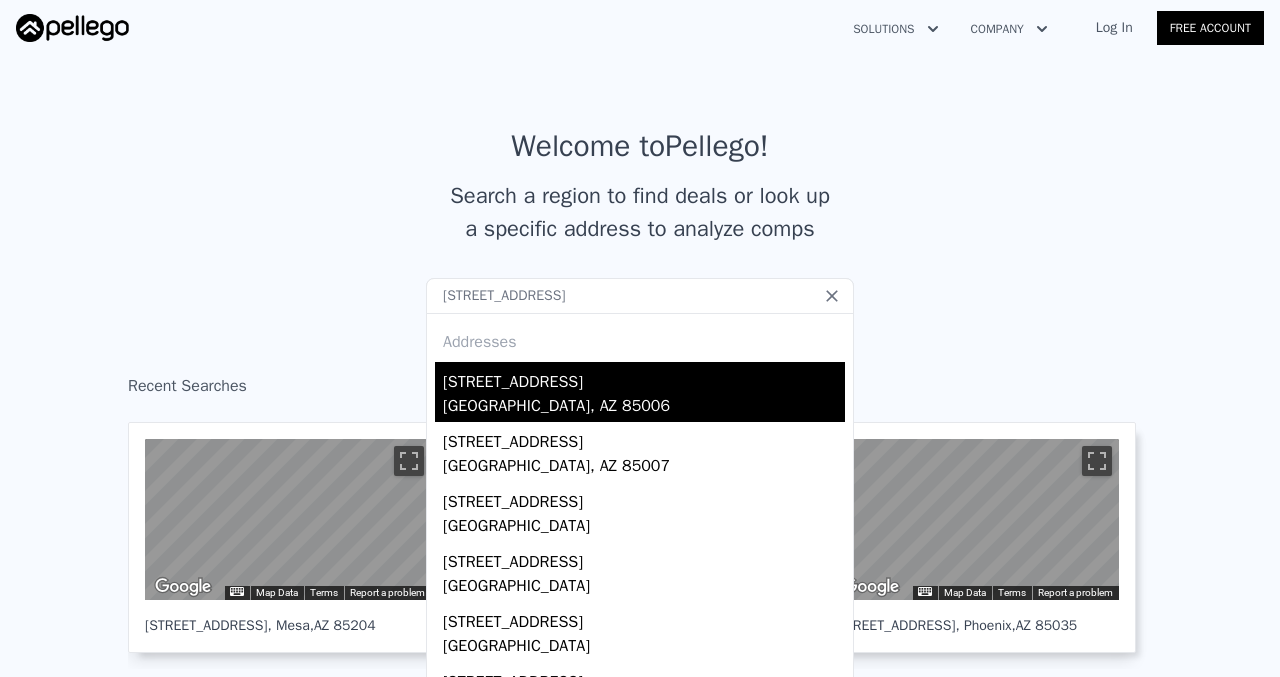 type on "[STREET_ADDRESS]" 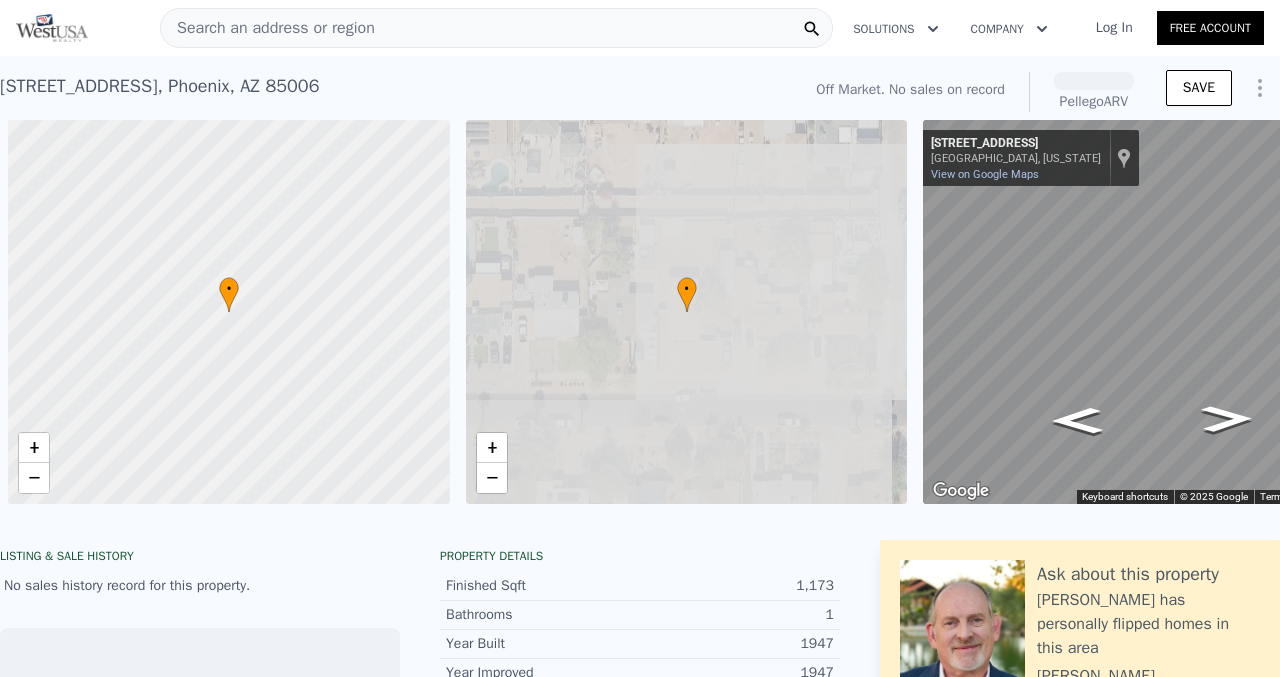 scroll, scrollTop: 0, scrollLeft: 8, axis: horizontal 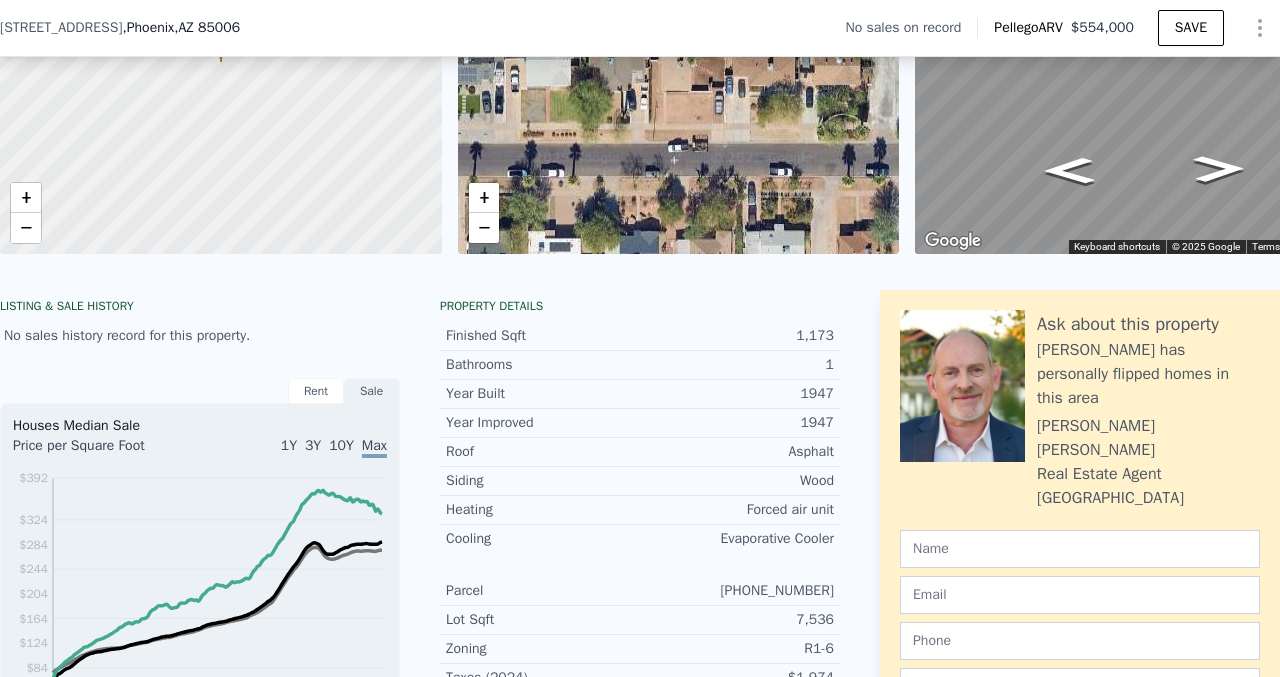 click on "Search an address or region" at bounding box center [496, -215] 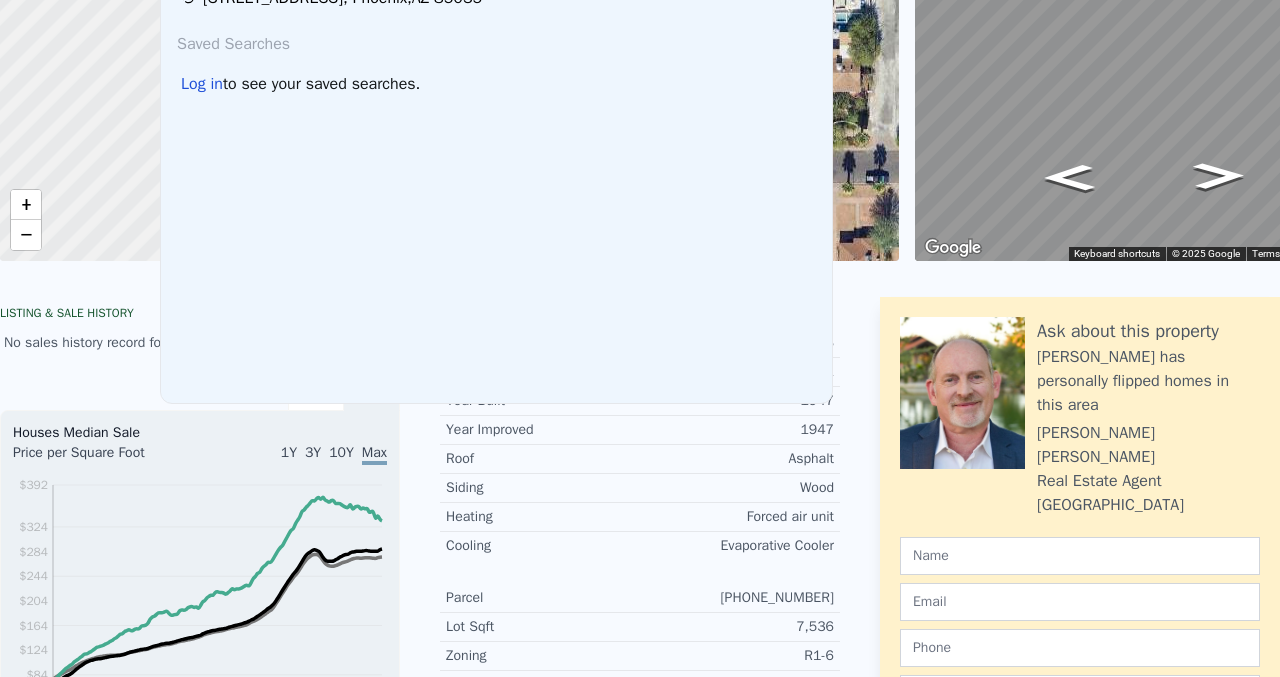 scroll, scrollTop: 7, scrollLeft: 0, axis: vertical 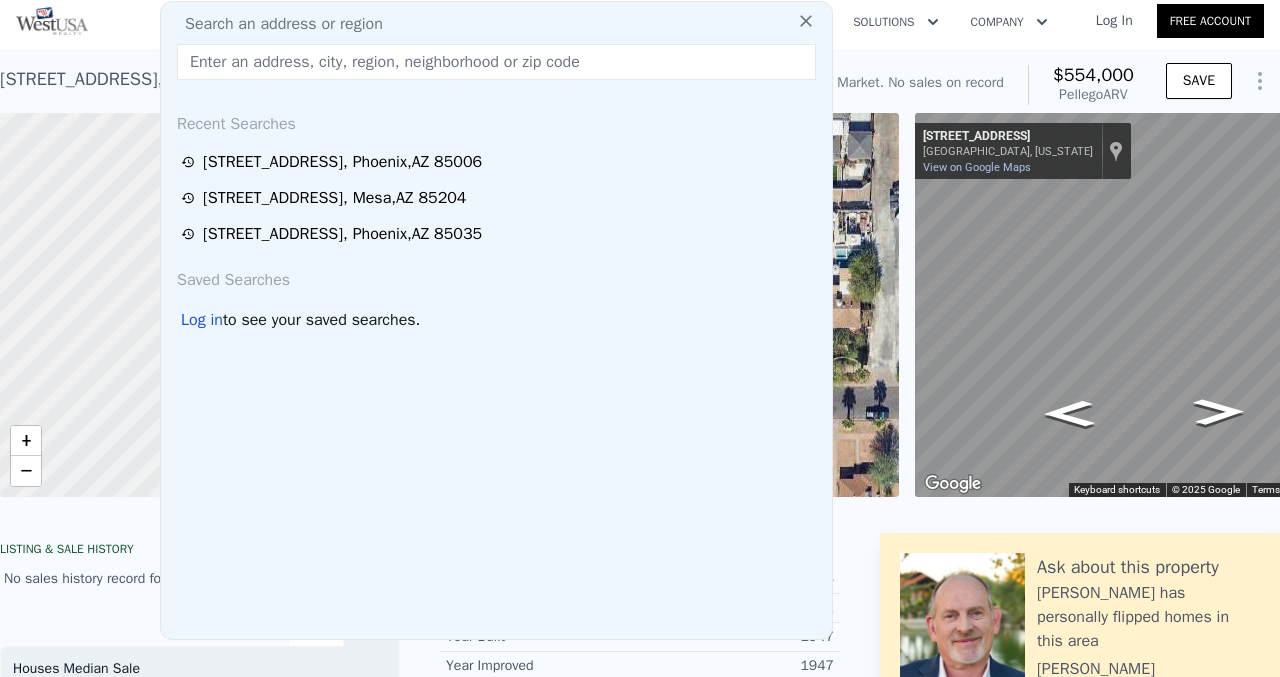 type on "v" 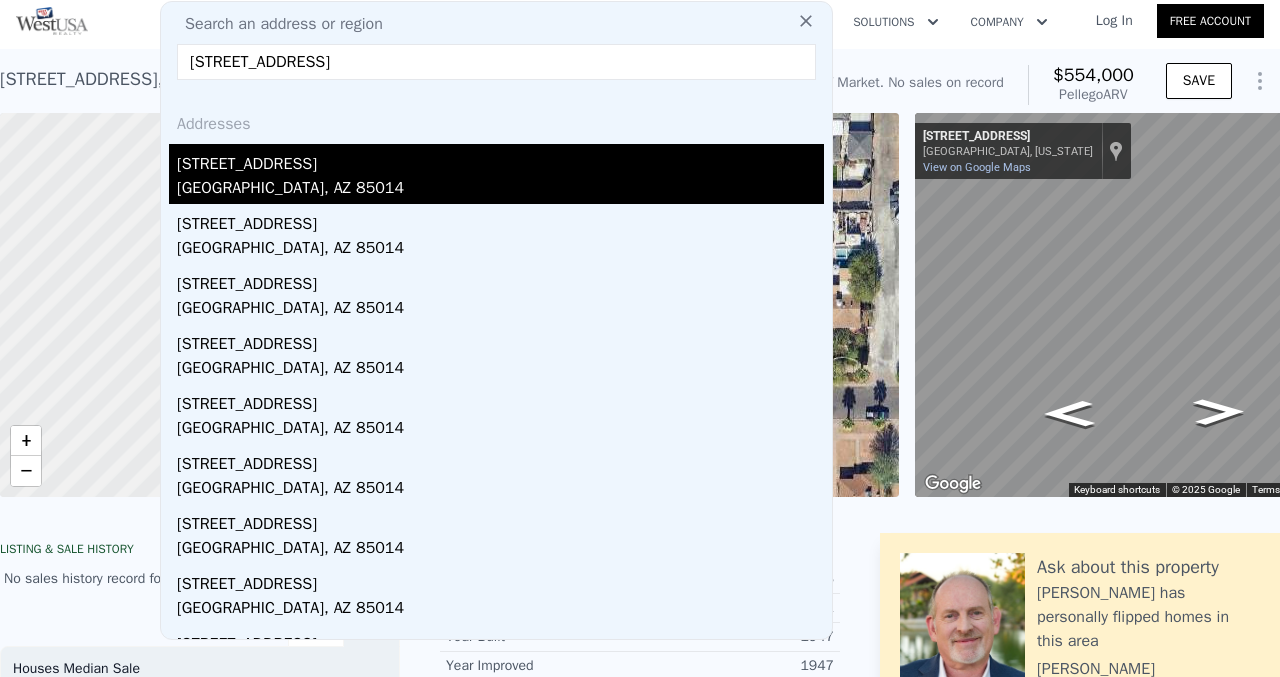 type on "[STREET_ADDRESS]" 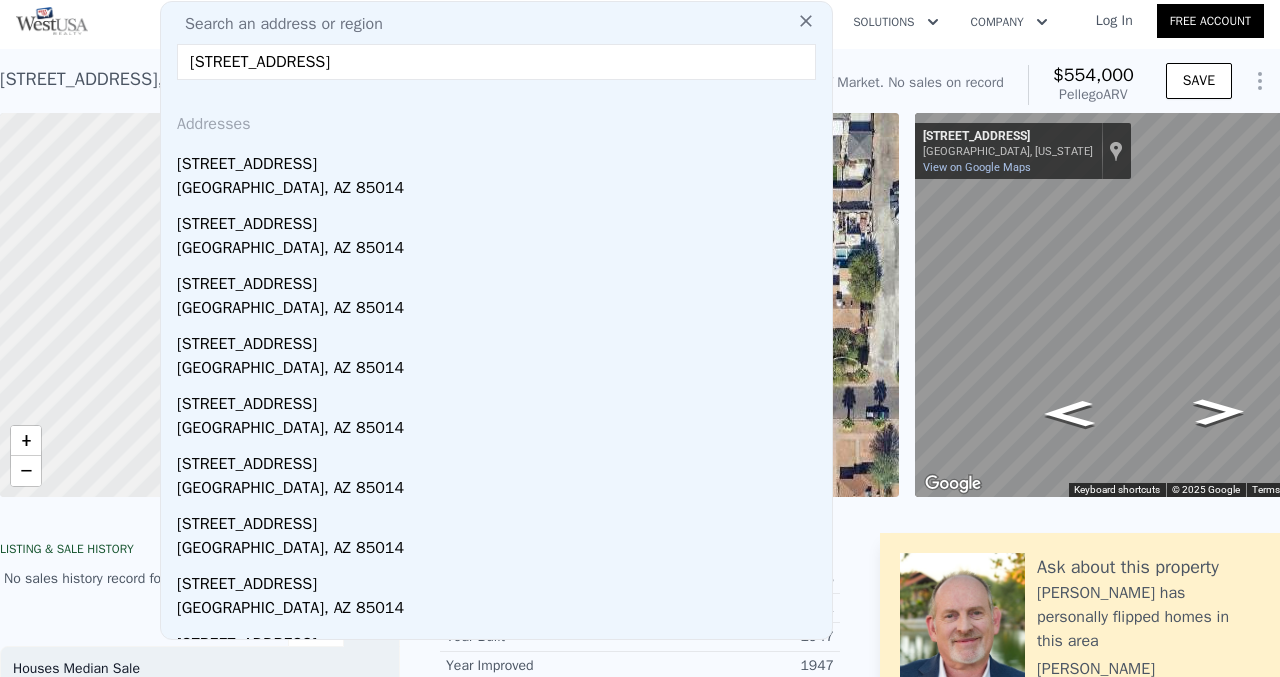 click at bounding box center [221, 305] 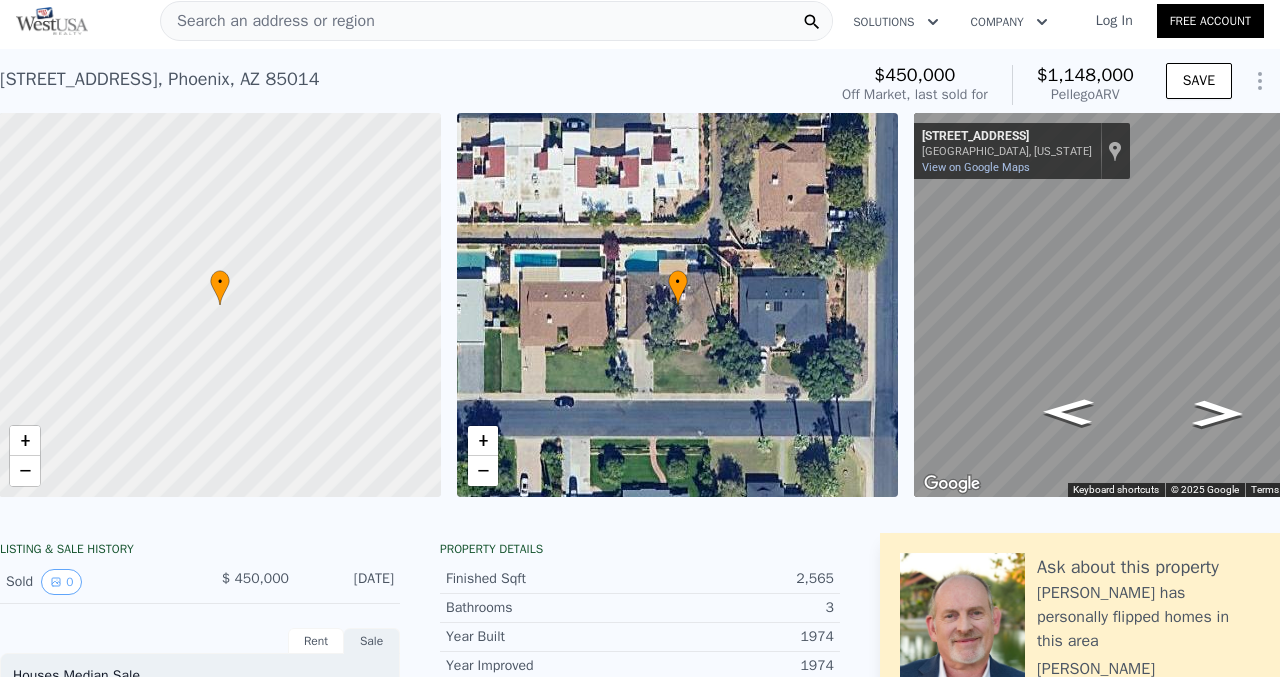 scroll, scrollTop: 0, scrollLeft: 8, axis: horizontal 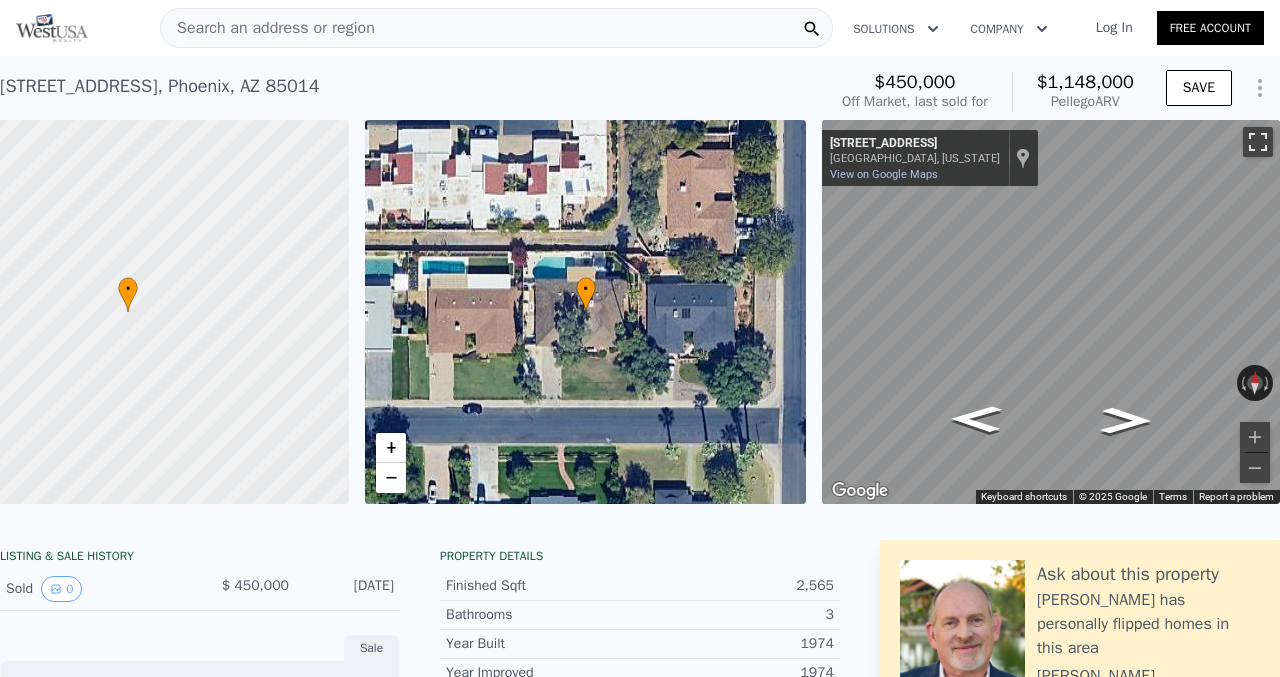 click at bounding box center (1258, 142) 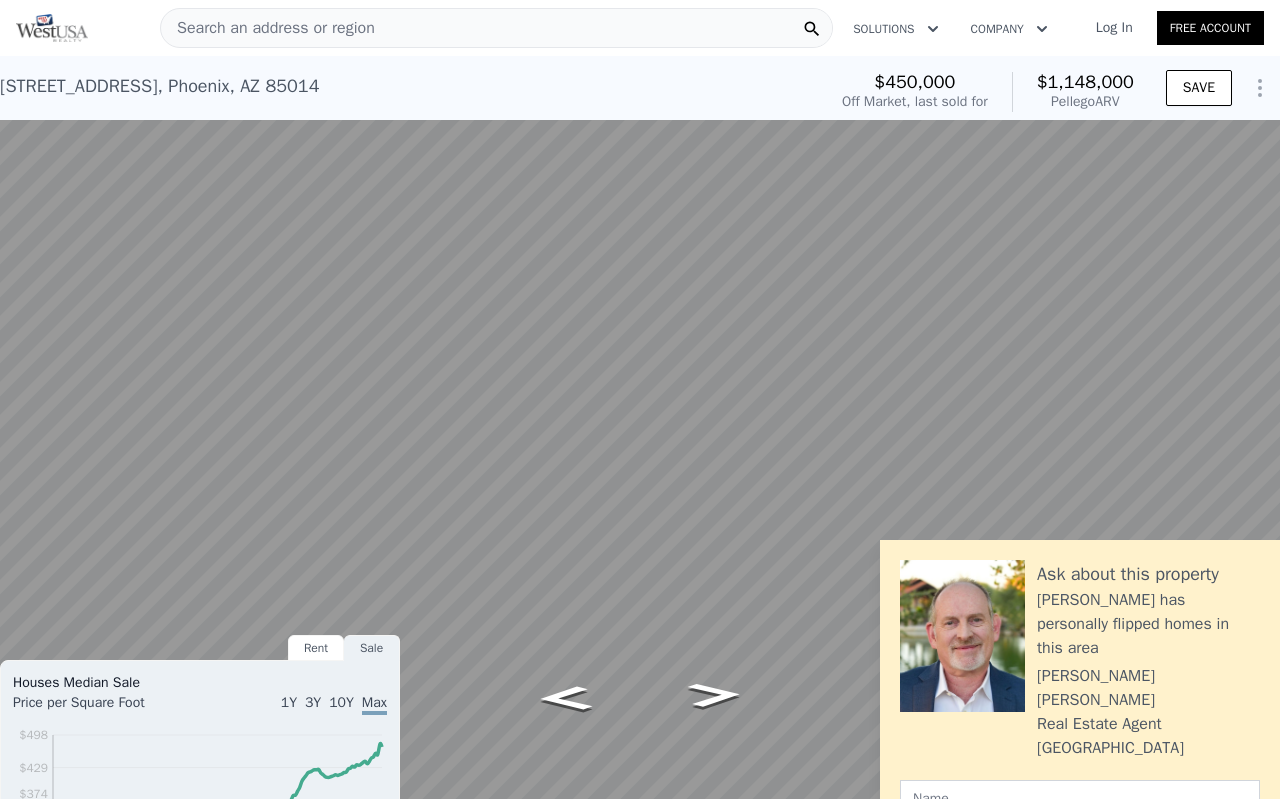 click at bounding box center (1255, 732) 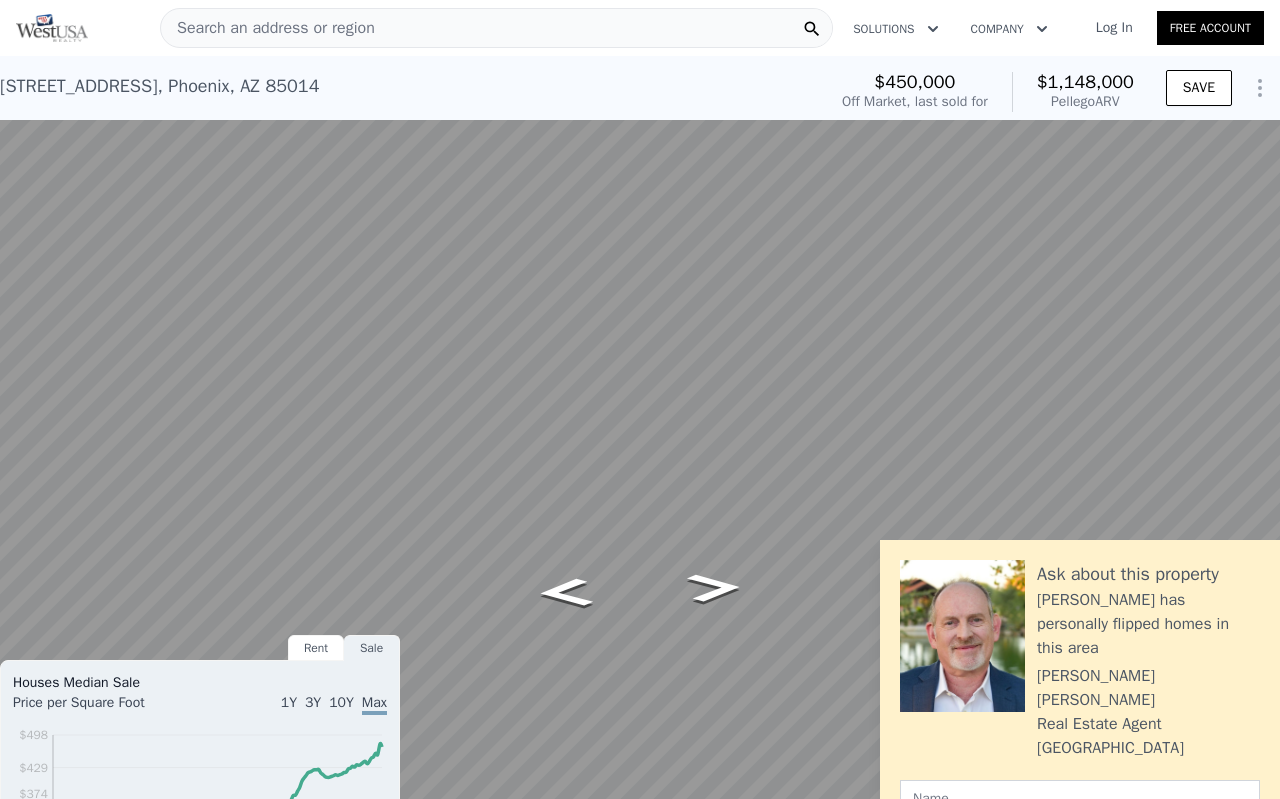click at bounding box center [1255, 763] 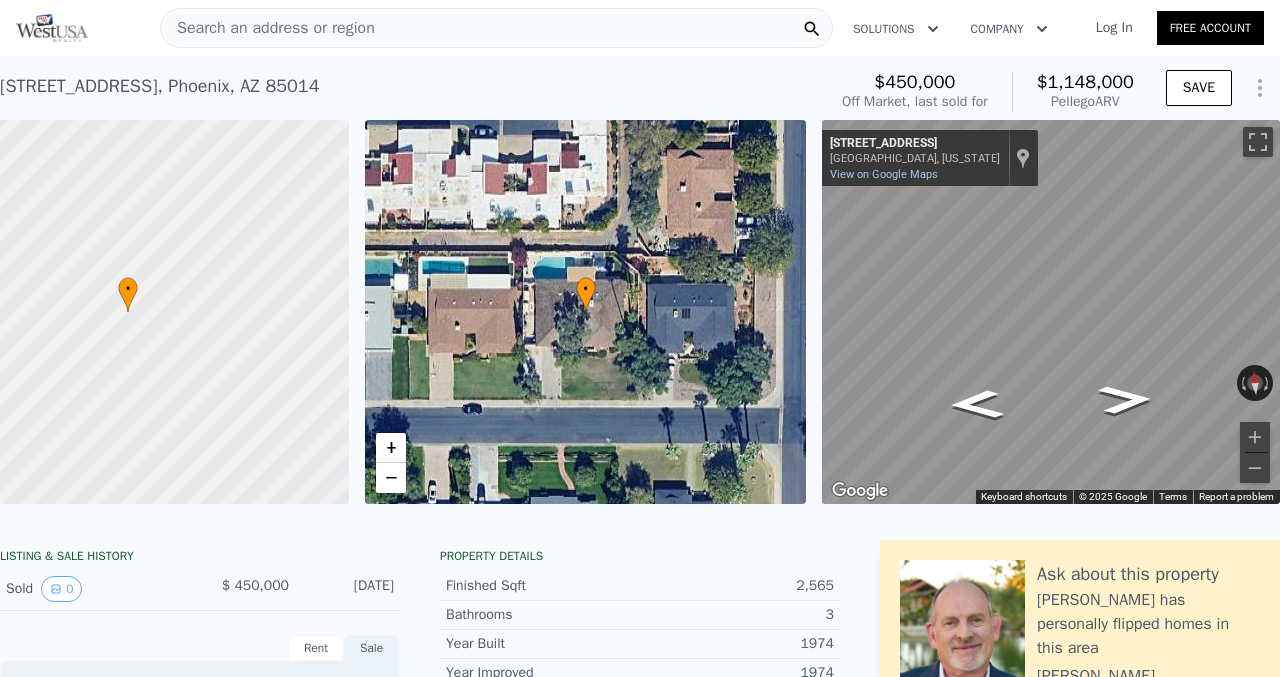 click on "•
+ −" at bounding box center [586, 312] 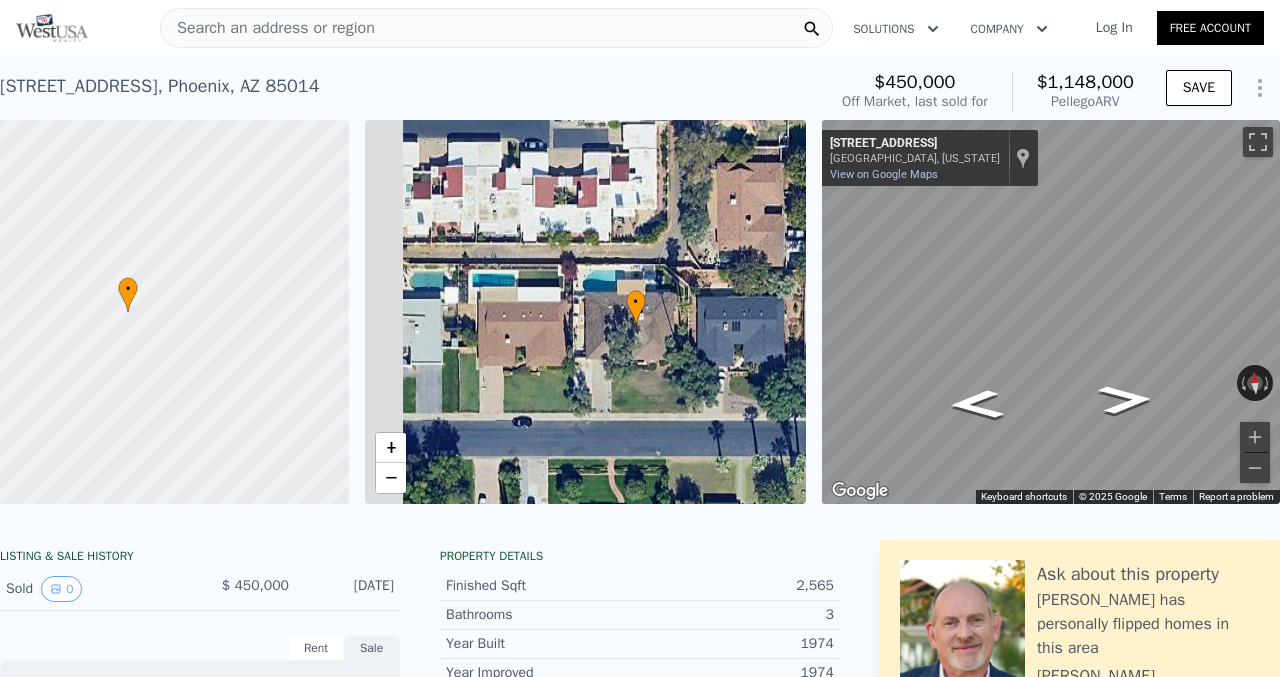 drag, startPoint x: 637, startPoint y: 280, endPoint x: 687, endPoint y: 293, distance: 51.662365 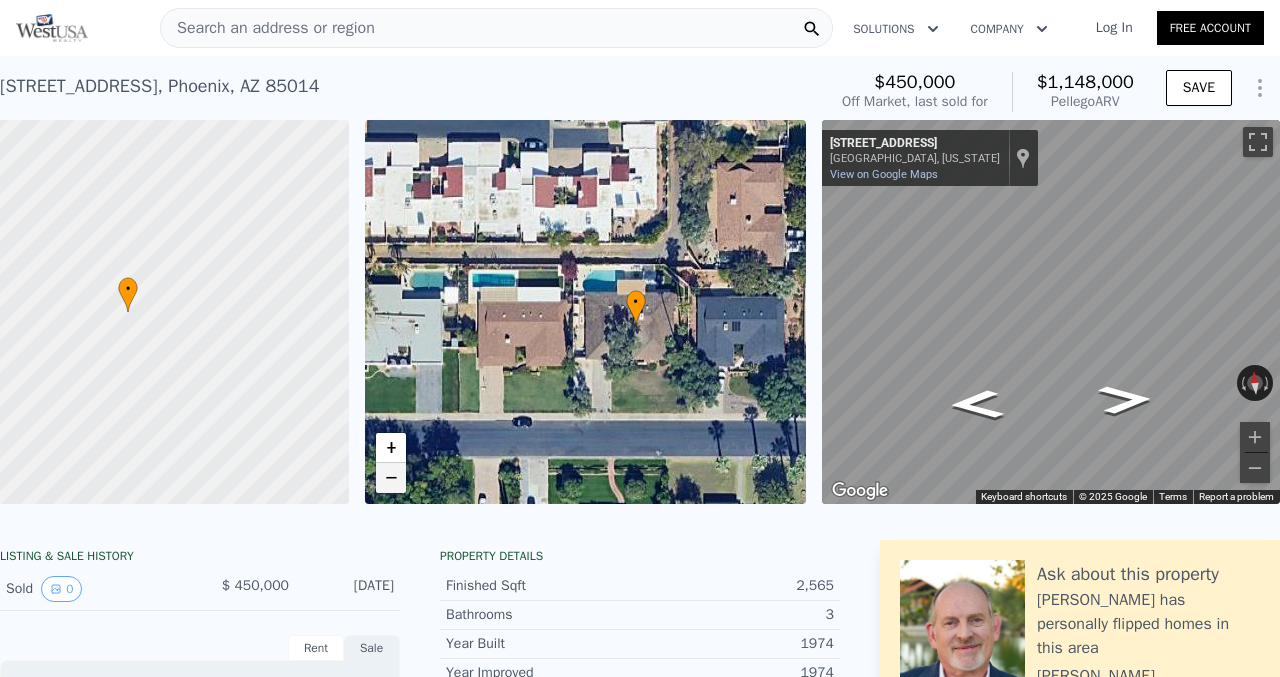 click on "−" at bounding box center [391, 478] 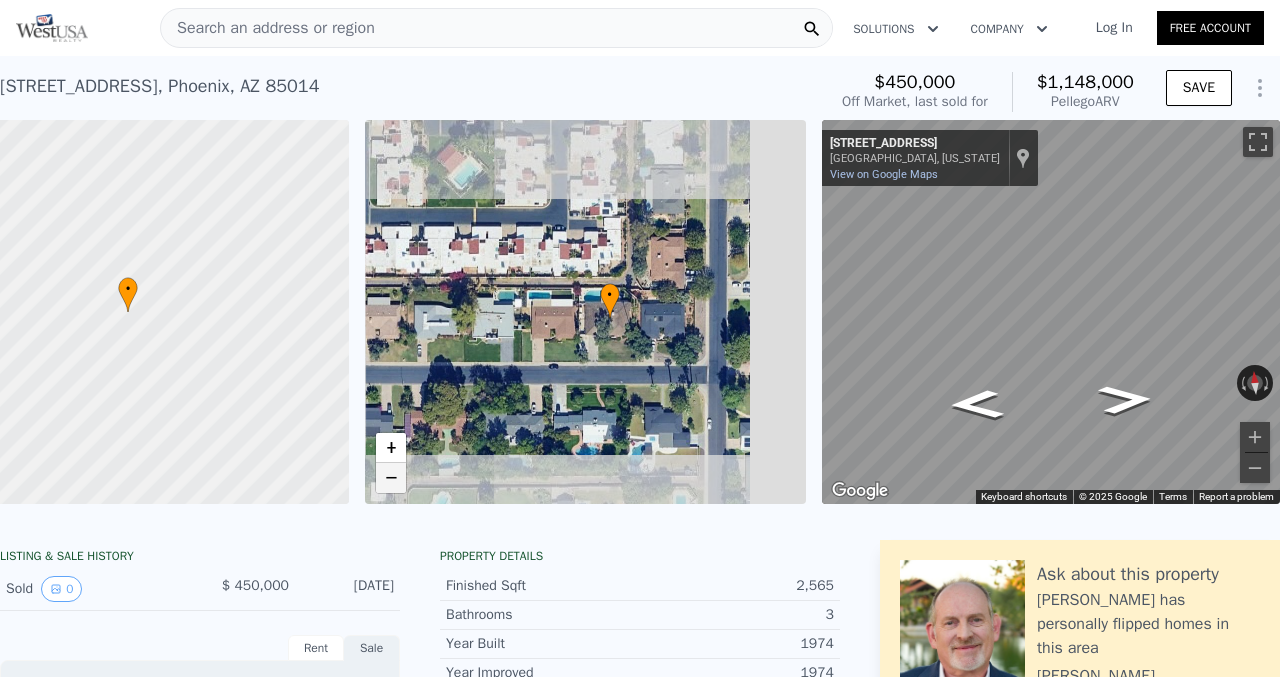 click on "−" at bounding box center (391, 478) 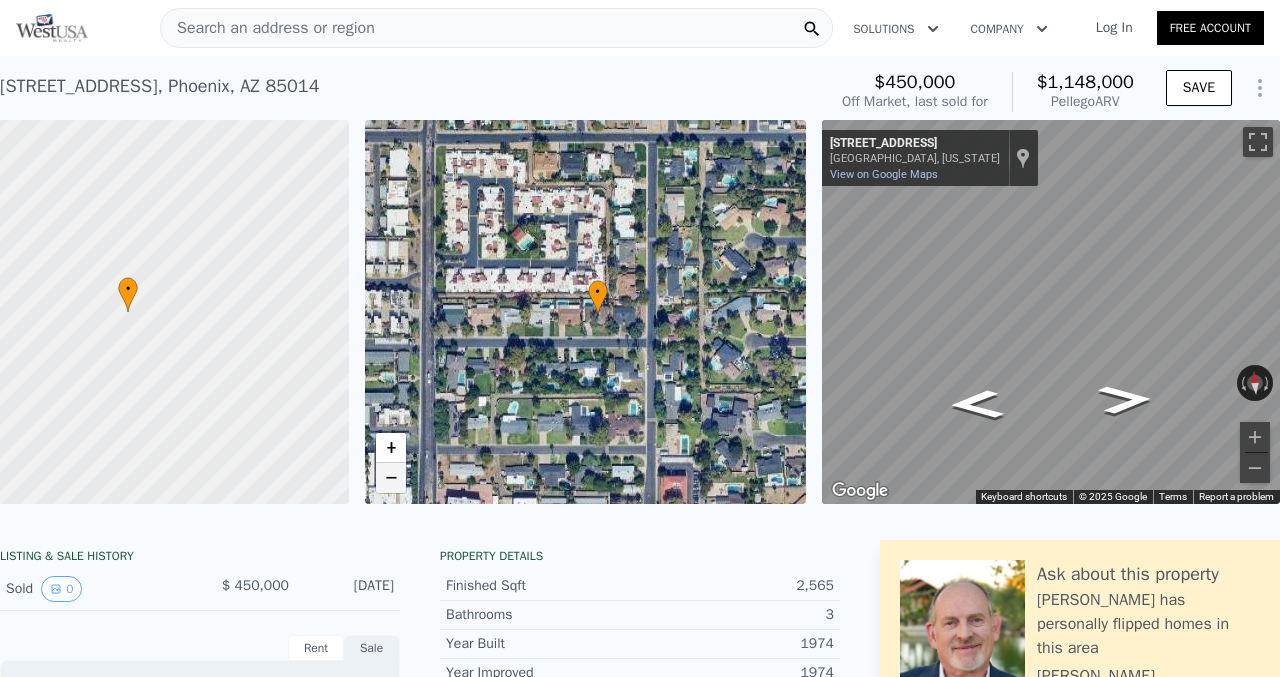click on "−" at bounding box center (391, 478) 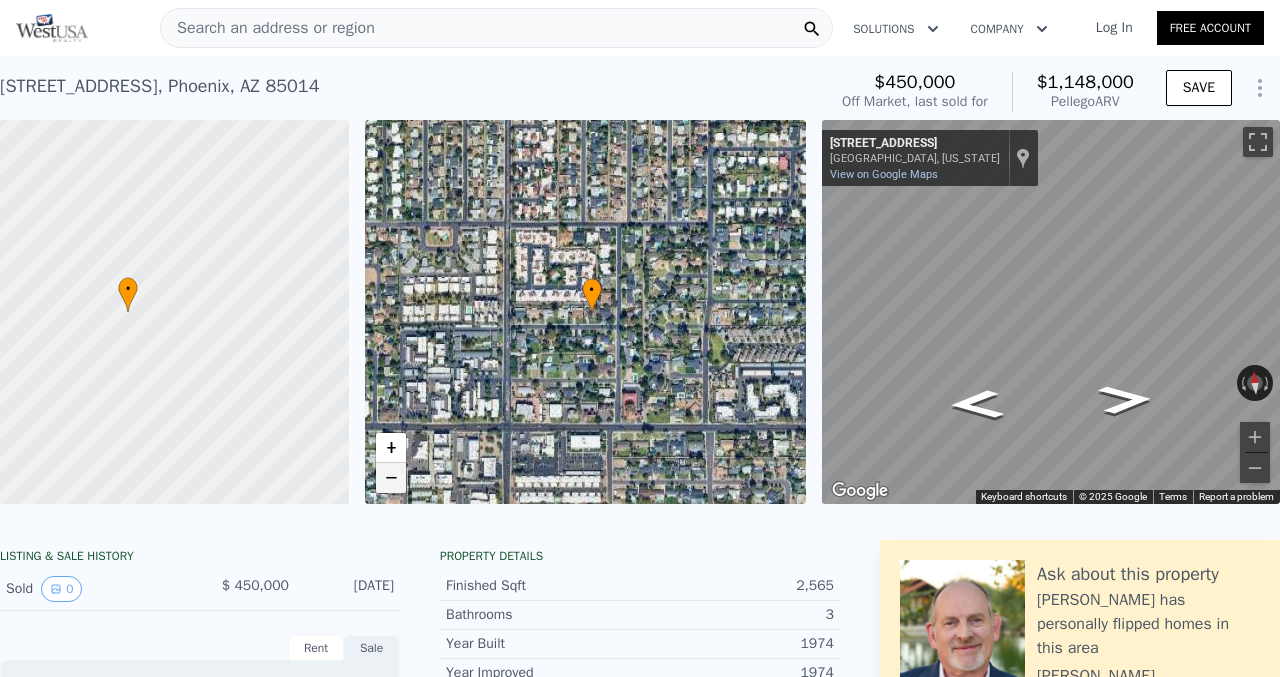 click on "−" at bounding box center [391, 478] 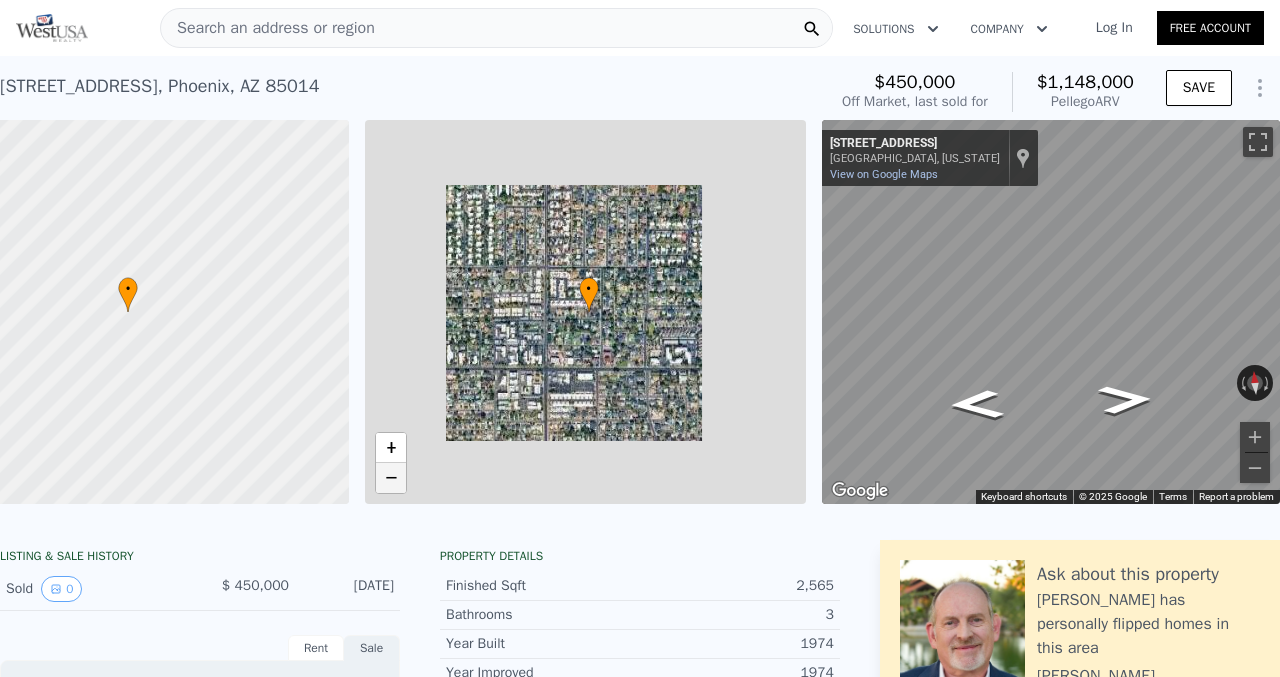 click on "−" at bounding box center [391, 478] 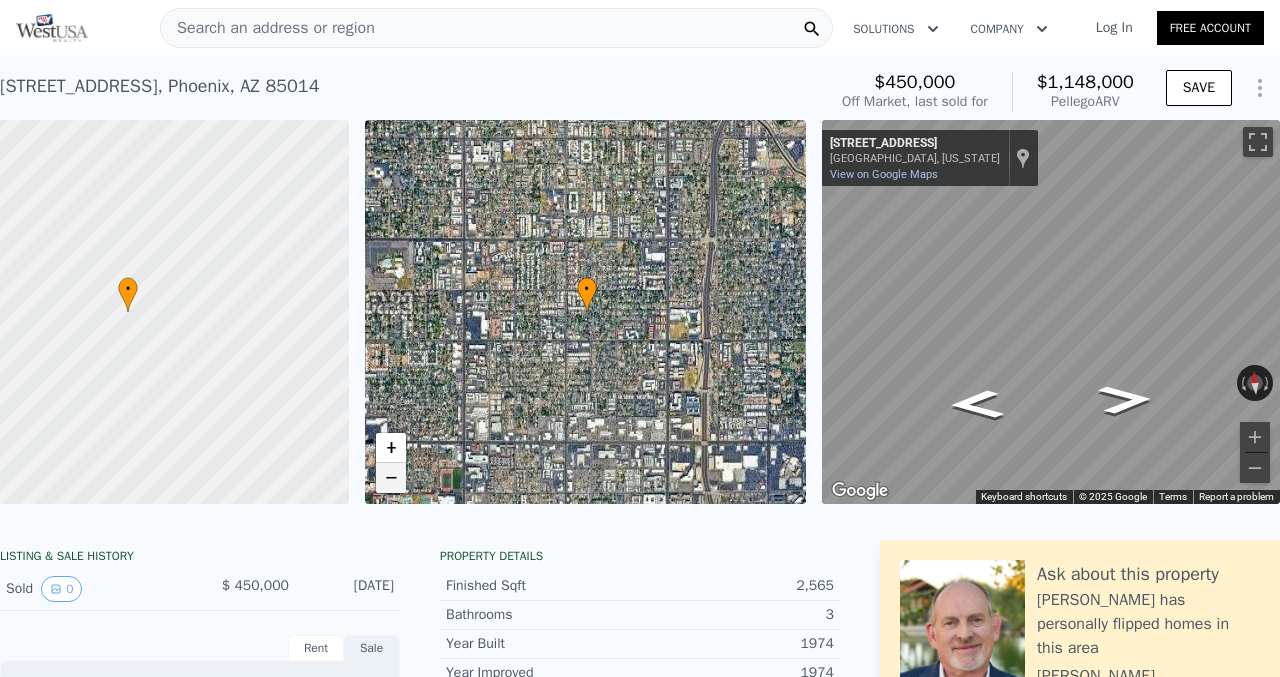 click on "−" at bounding box center (391, 478) 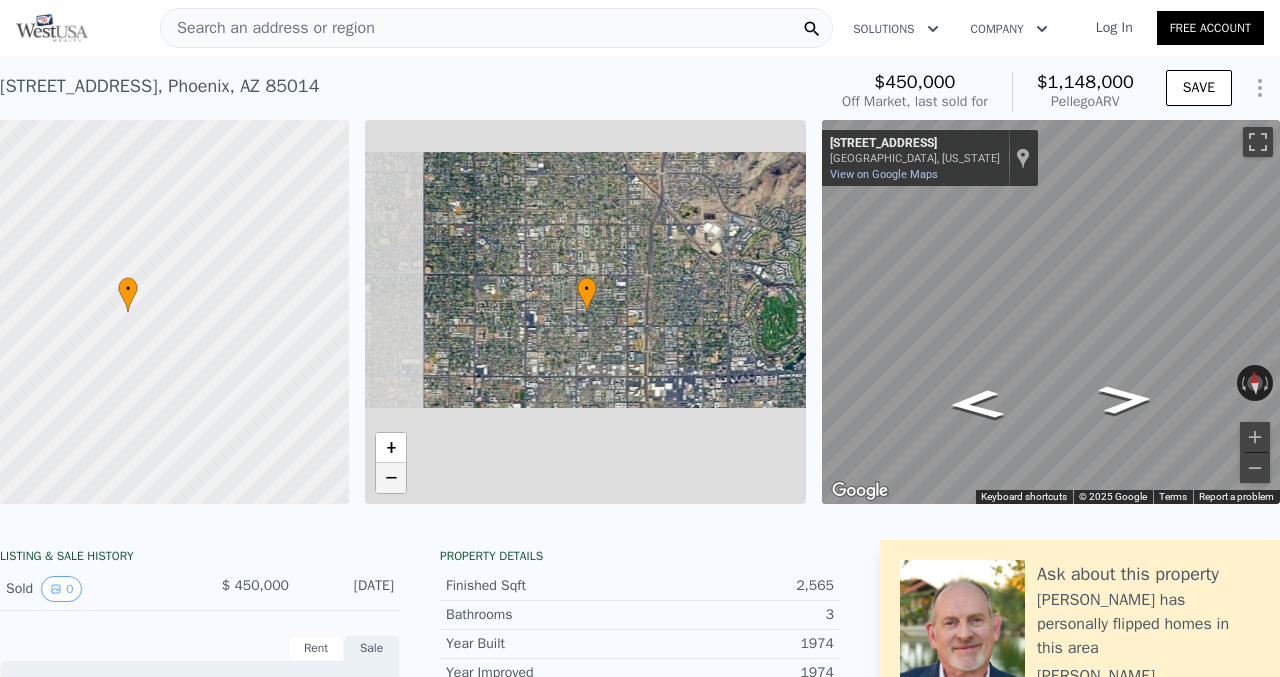 click on "−" at bounding box center [391, 478] 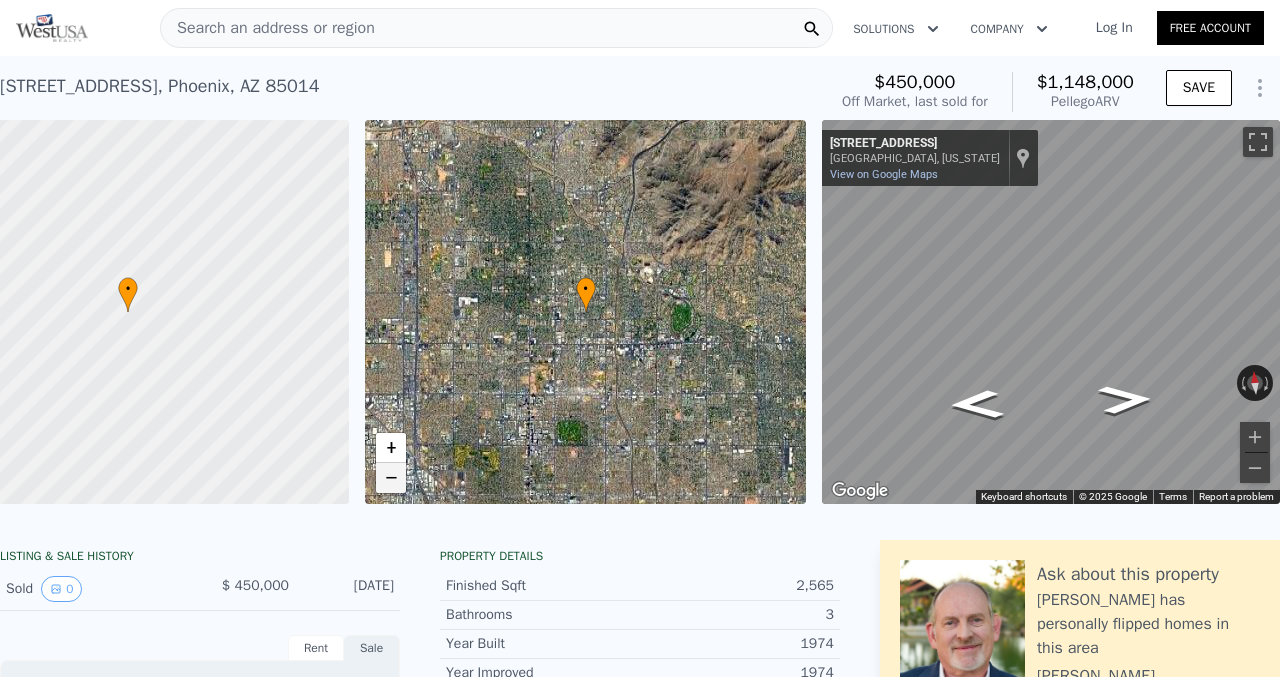 click on "−" at bounding box center [391, 478] 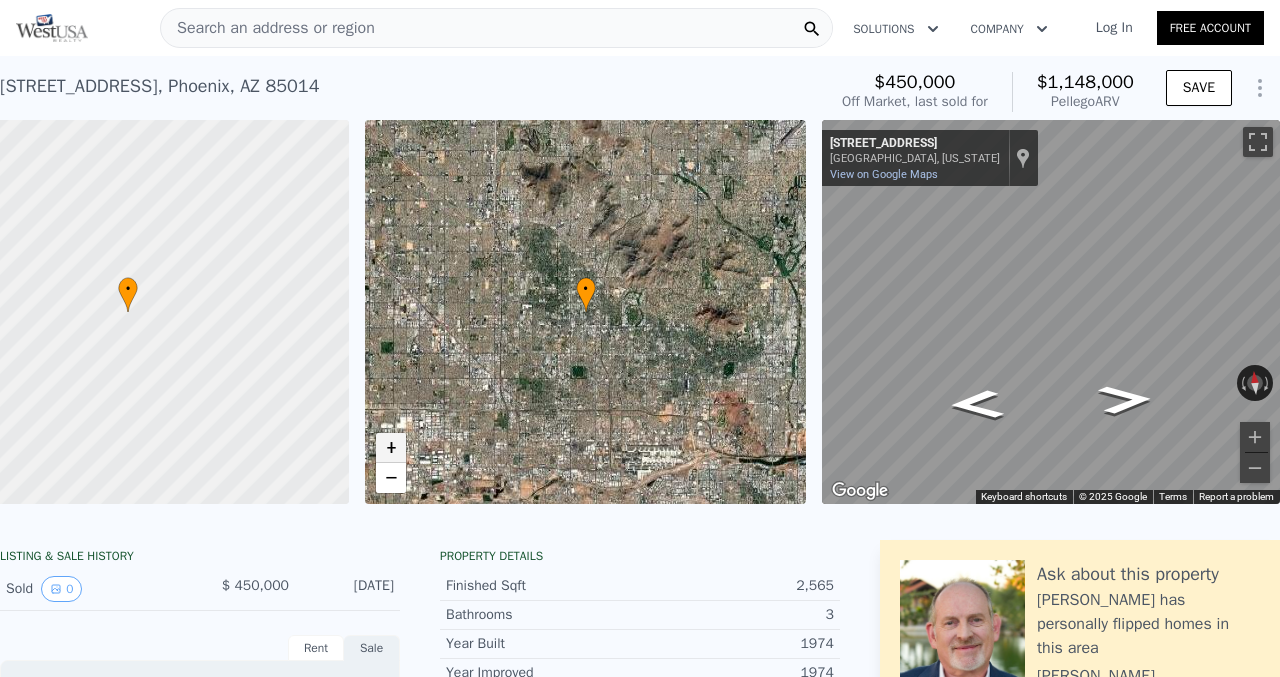 click on "+" at bounding box center [391, 448] 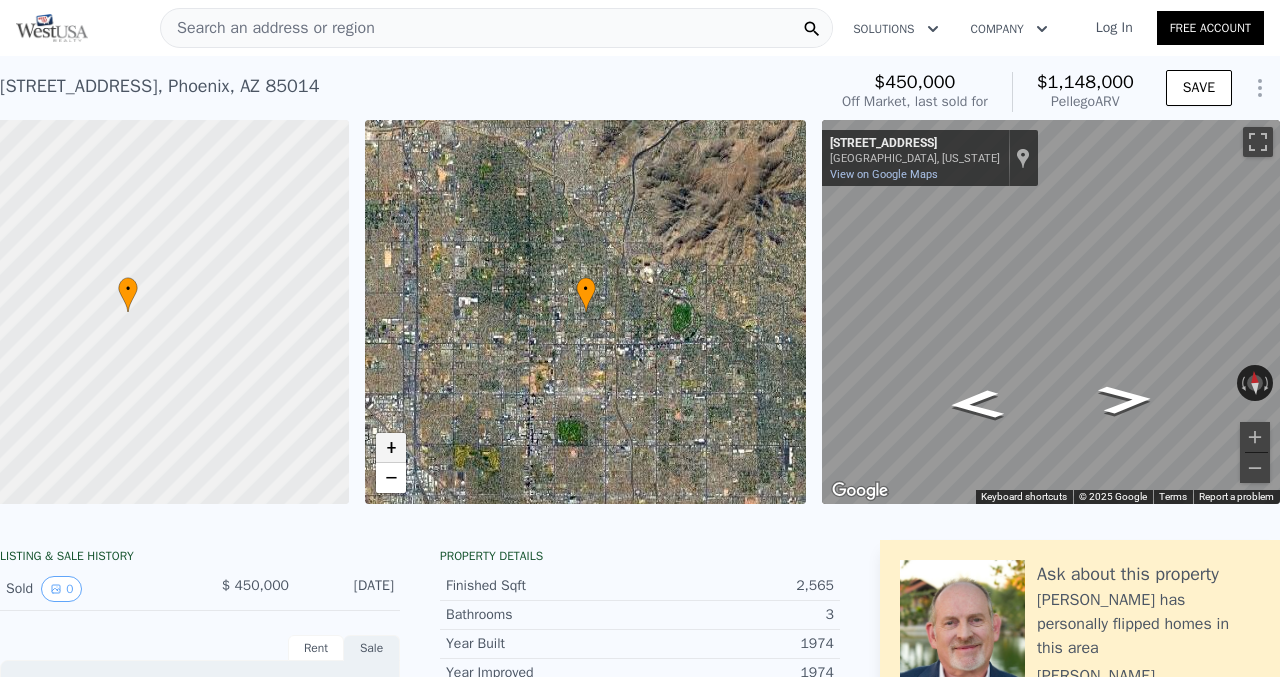 click on "+" at bounding box center [391, 448] 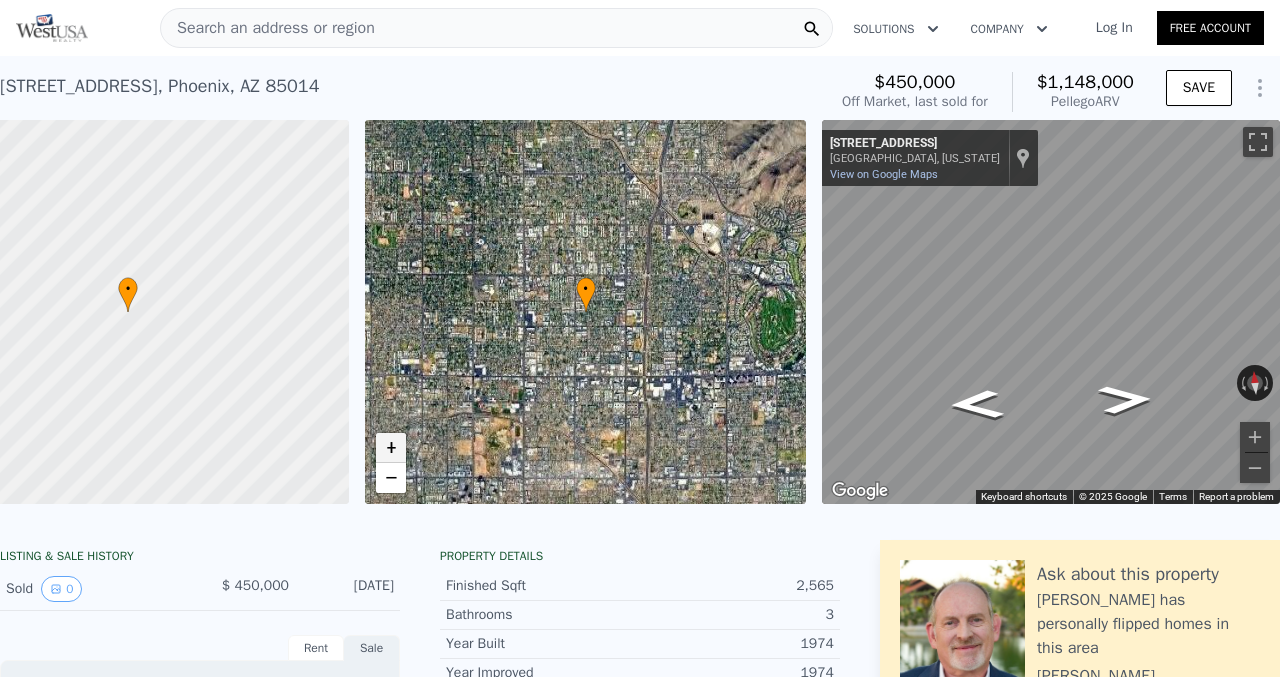 click on "+" at bounding box center (391, 448) 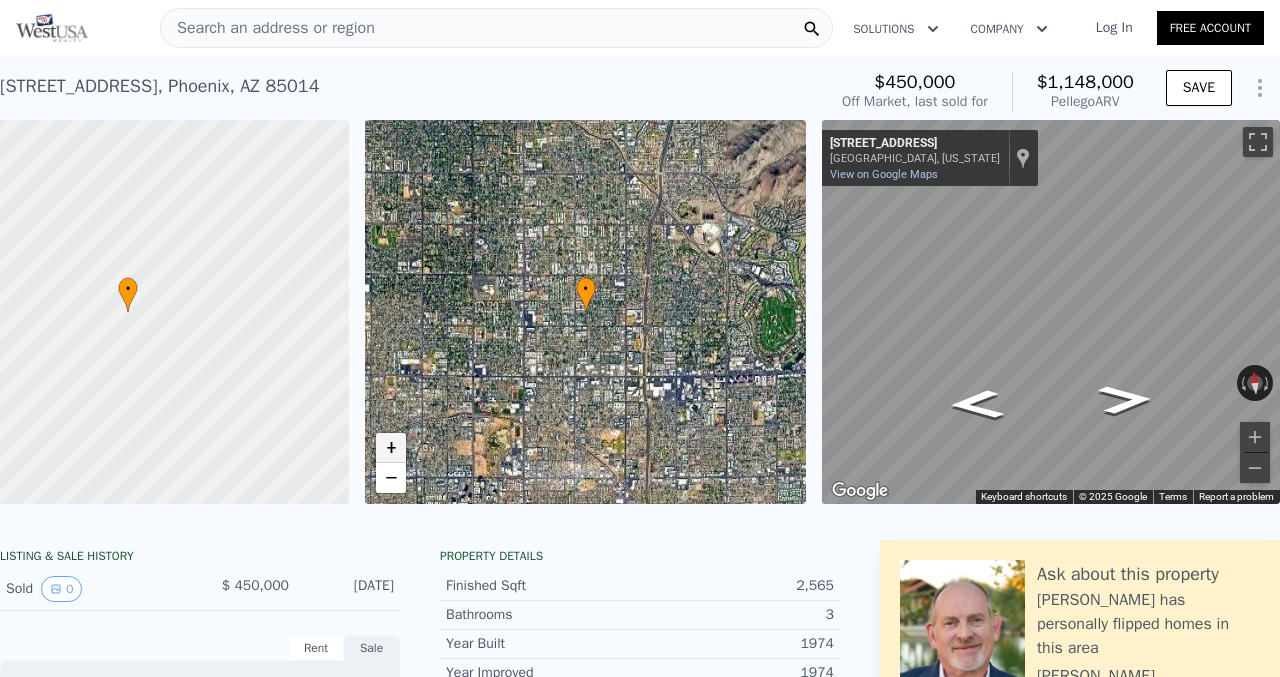 click on "+" at bounding box center (391, 448) 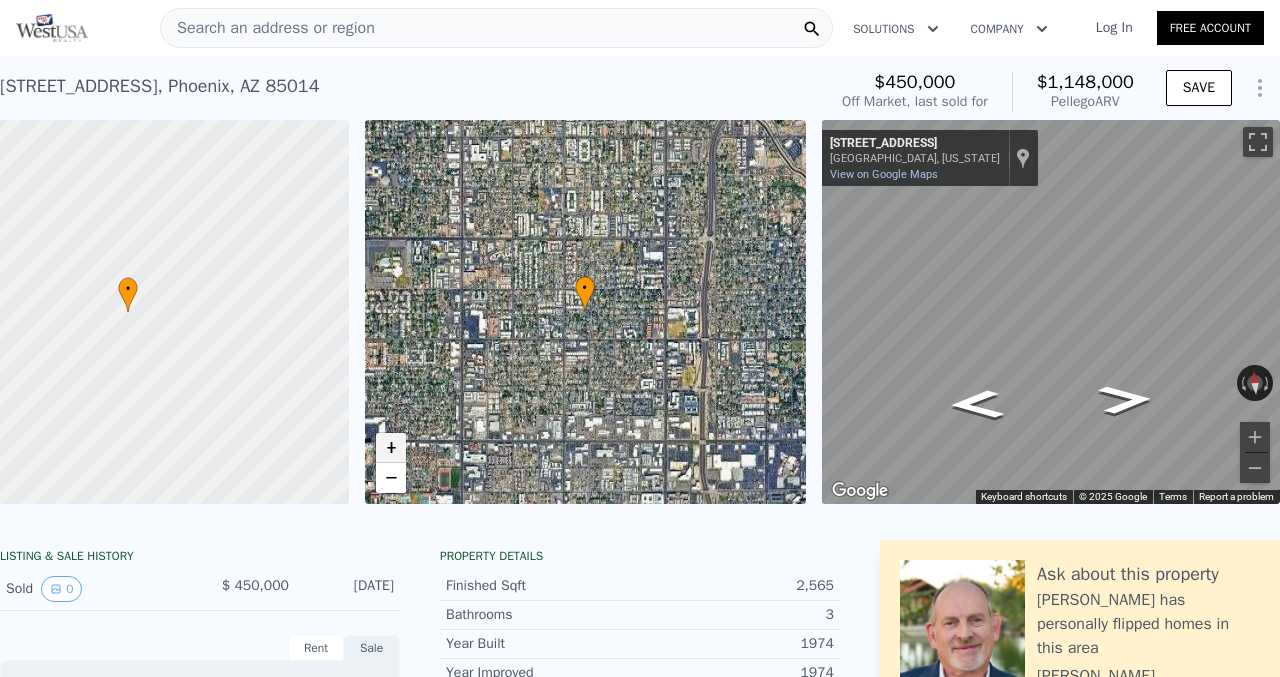 click on "+" at bounding box center [391, 448] 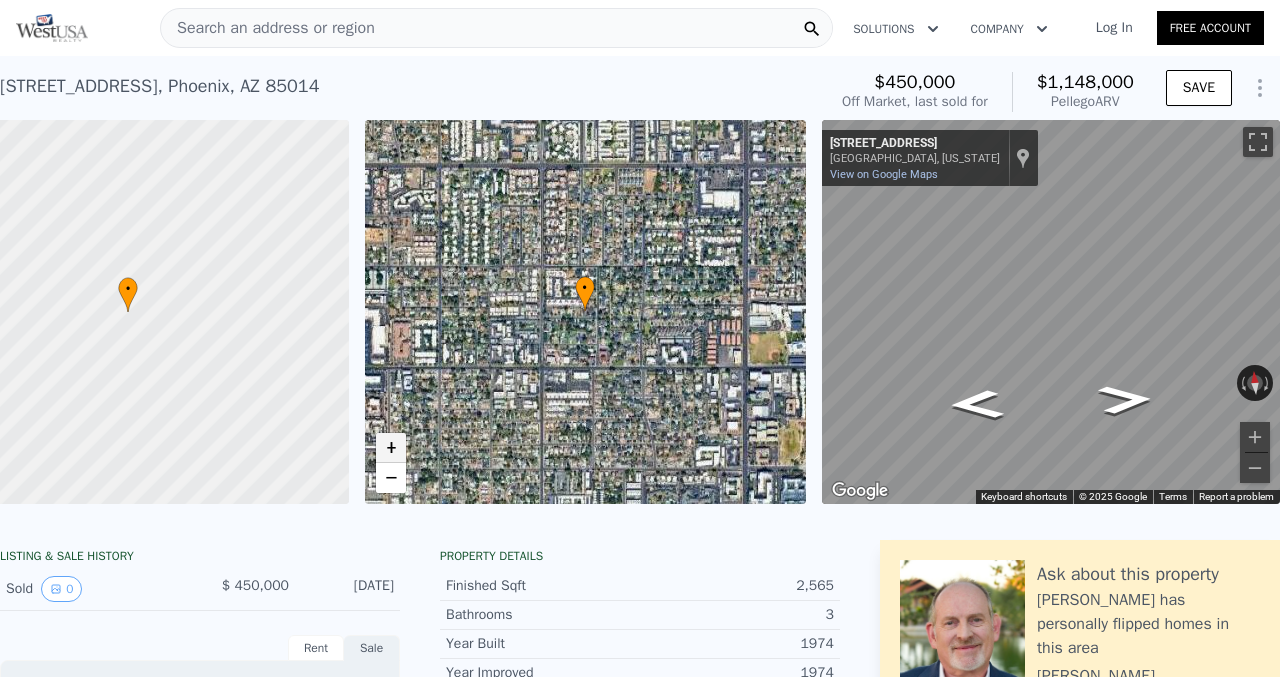 click on "+" at bounding box center (391, 448) 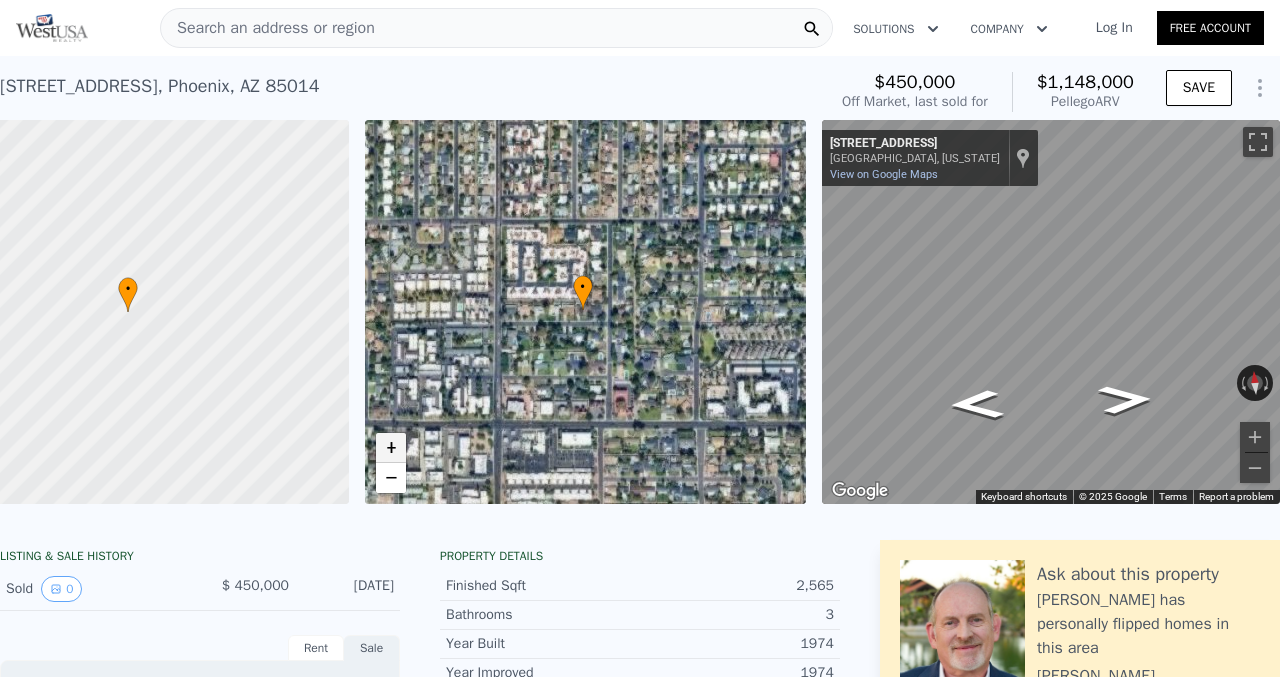 click on "+" at bounding box center (391, 448) 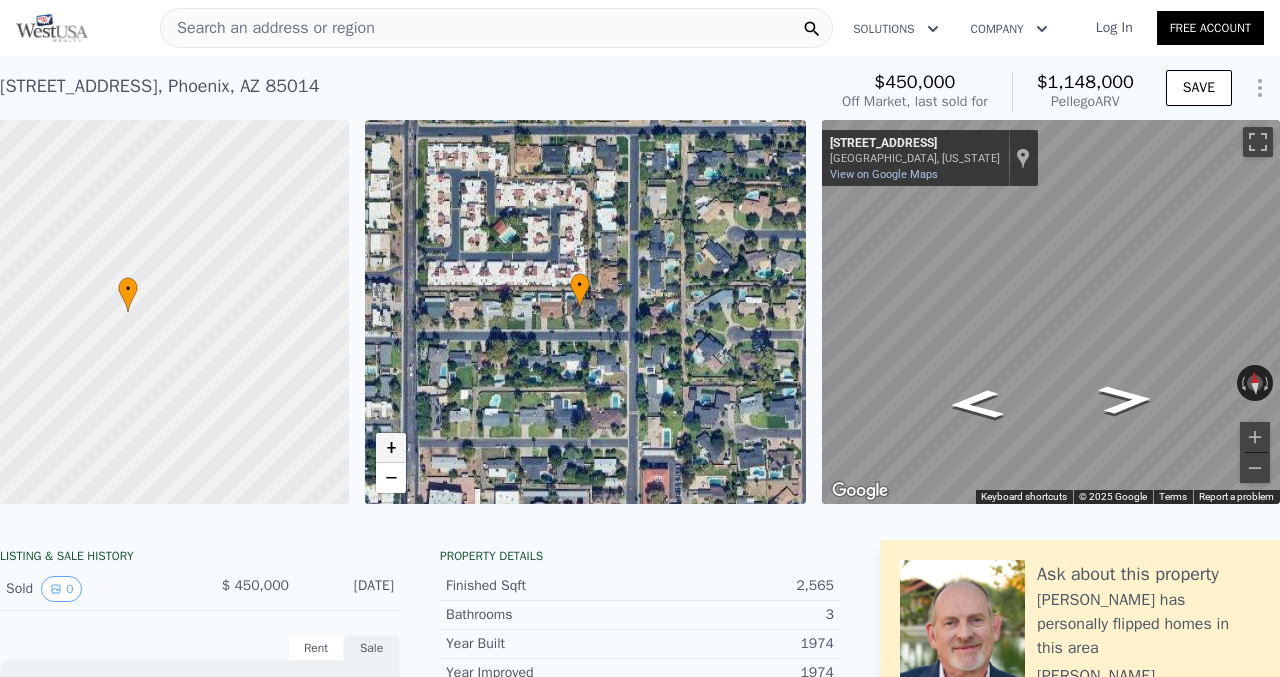 click on "+" at bounding box center [391, 448] 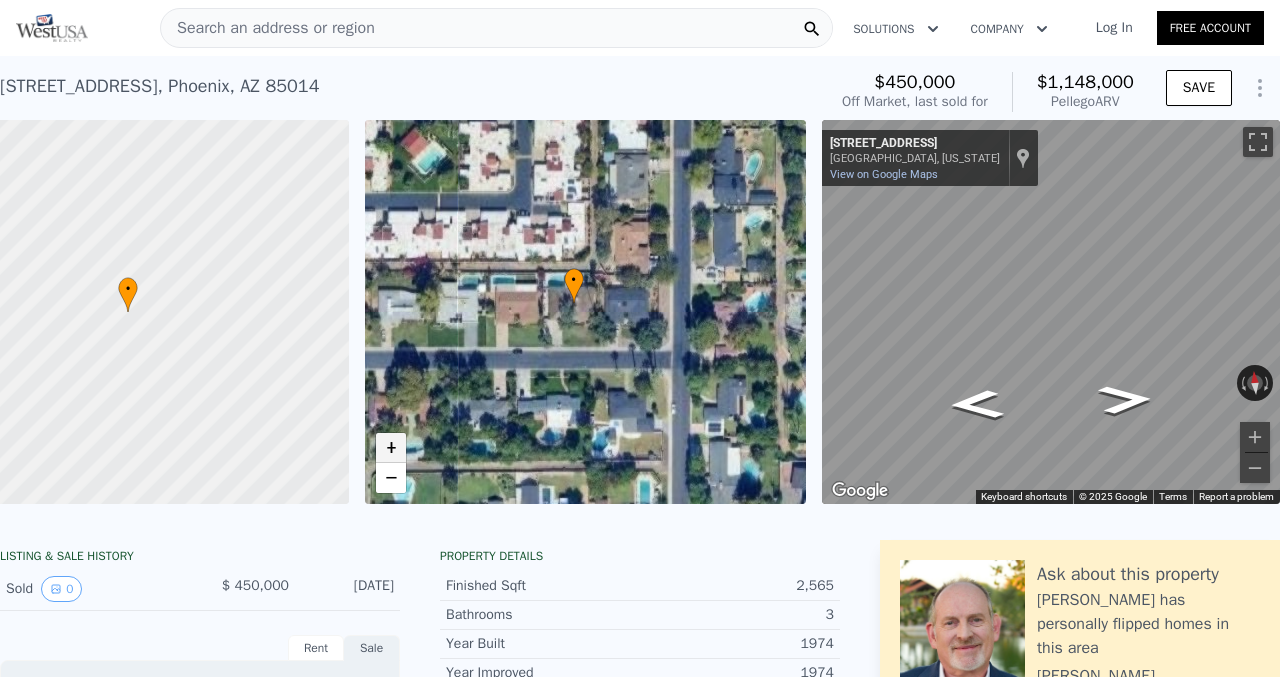 click on "+" at bounding box center [391, 448] 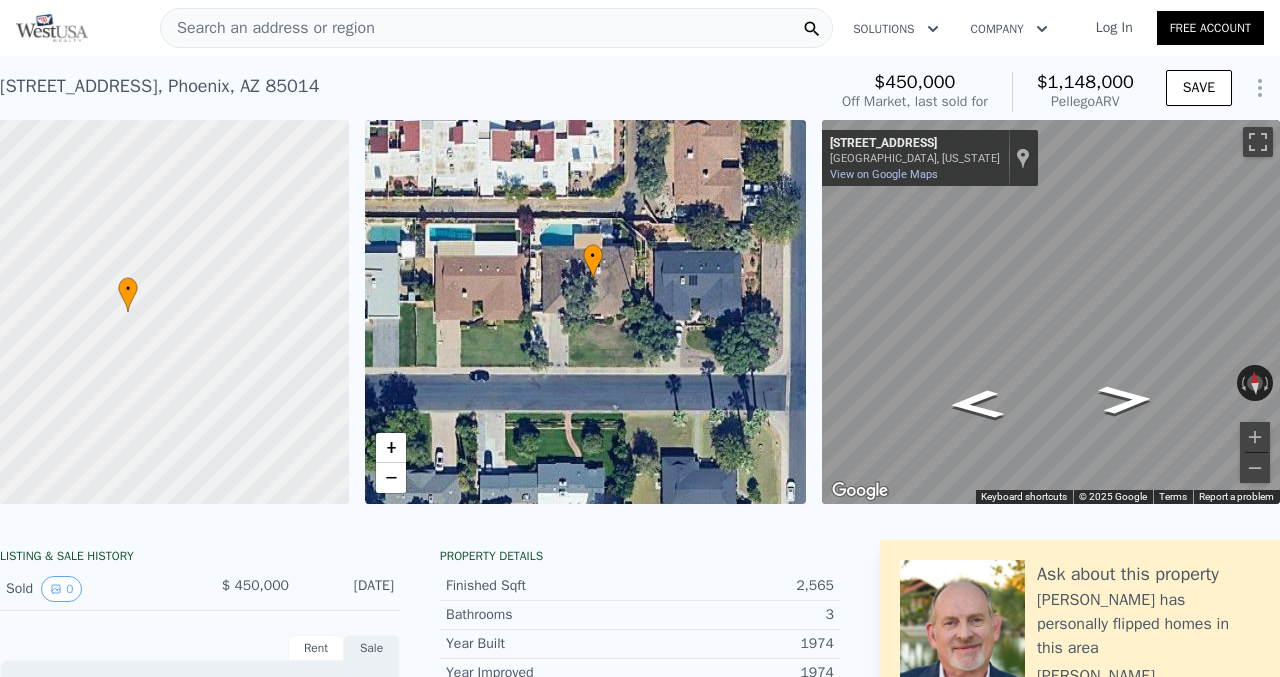 drag, startPoint x: 594, startPoint y: 373, endPoint x: 627, endPoint y: 355, distance: 37.589893 